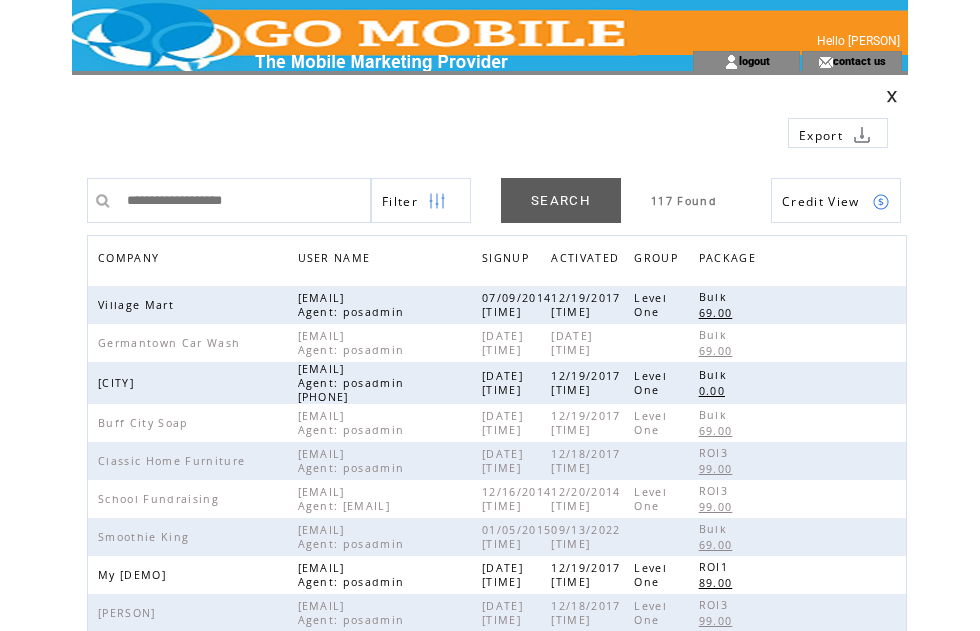 scroll, scrollTop: 0, scrollLeft: 0, axis: both 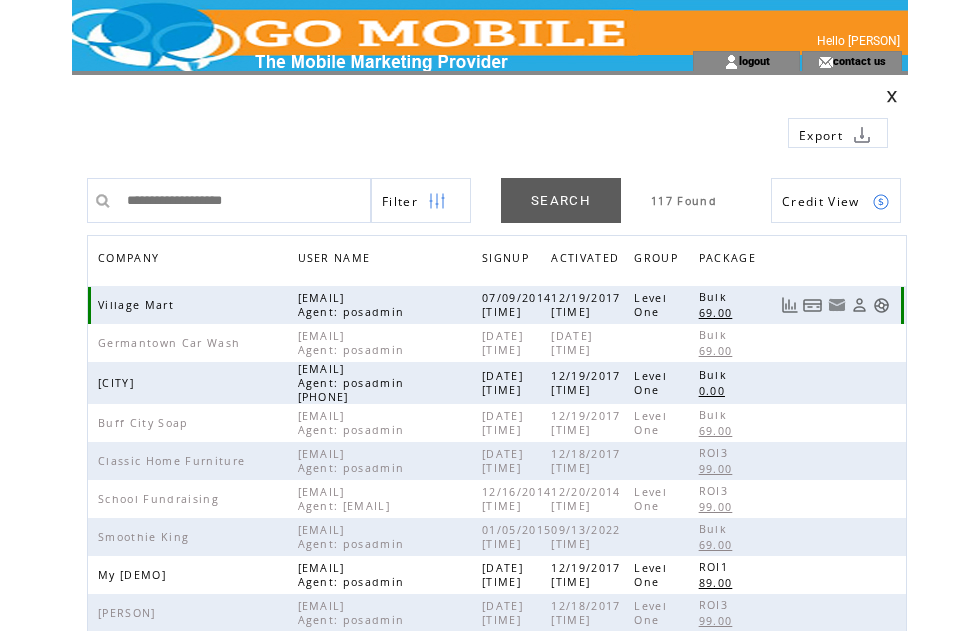 click at bounding box center [859, 305] 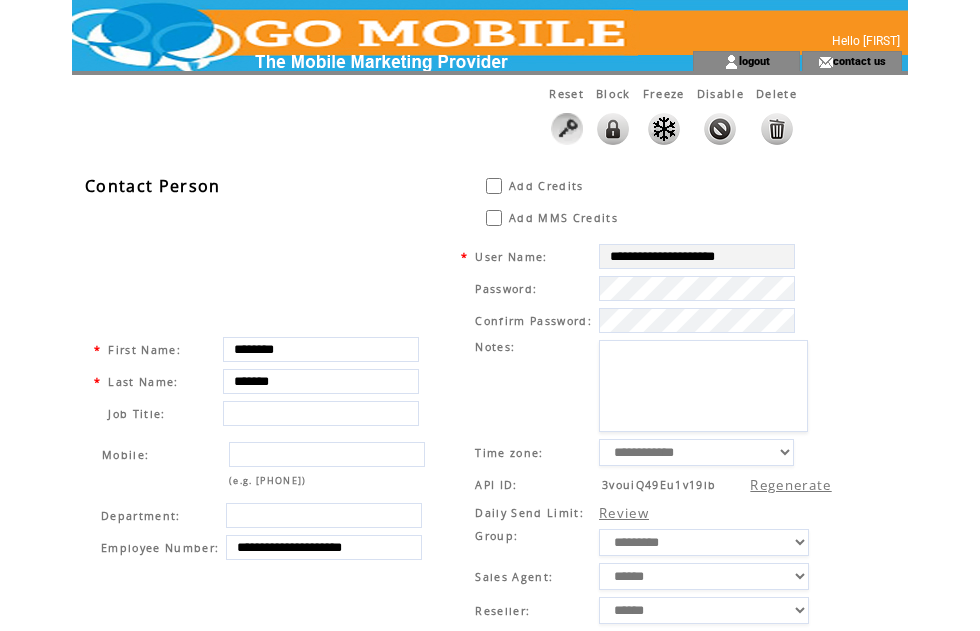scroll, scrollTop: 0, scrollLeft: 0, axis: both 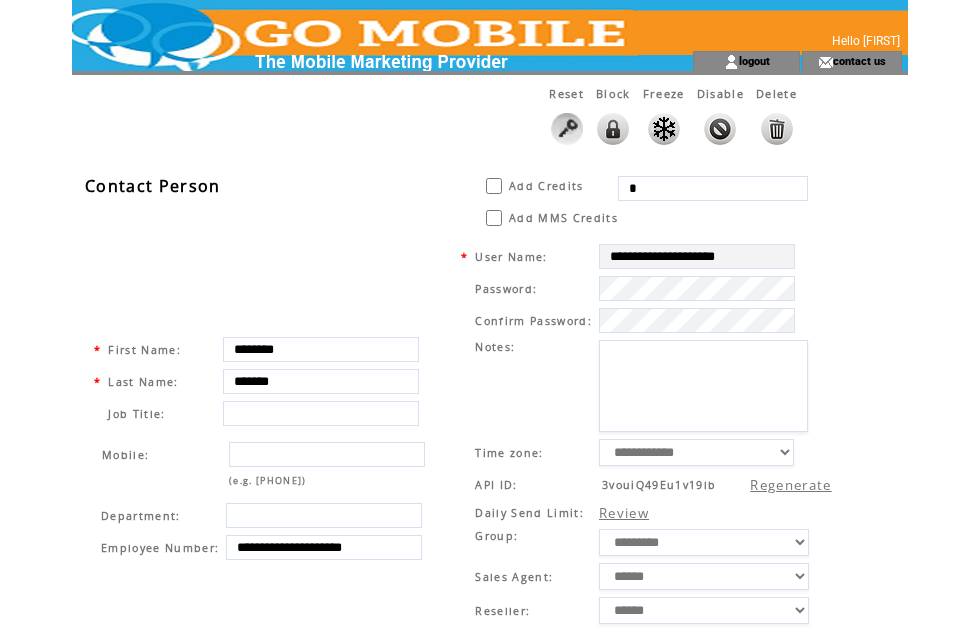 click on "*" at bounding box center [713, 188] 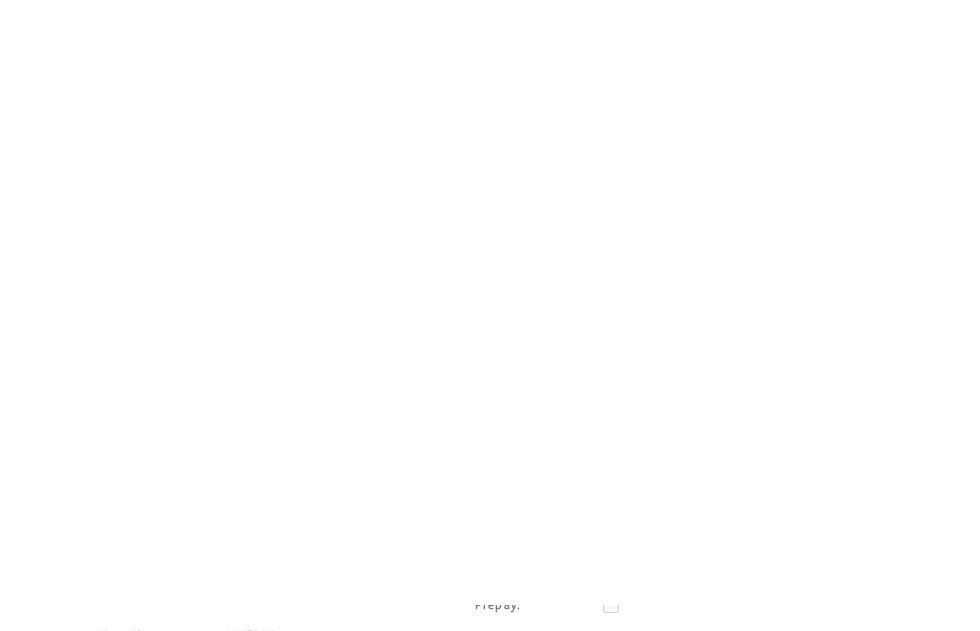 scroll, scrollTop: 692, scrollLeft: 0, axis: vertical 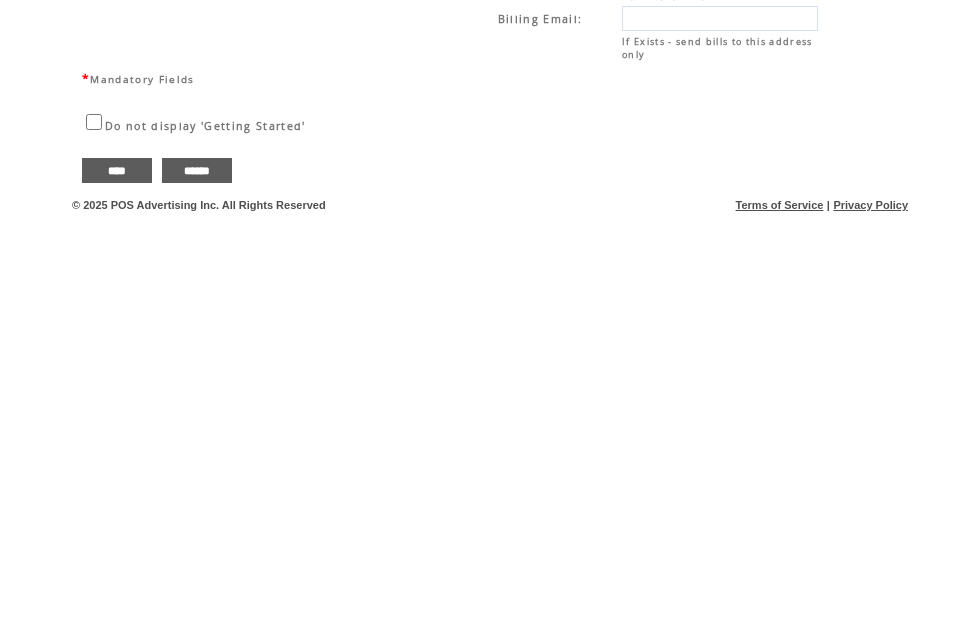 type on "******" 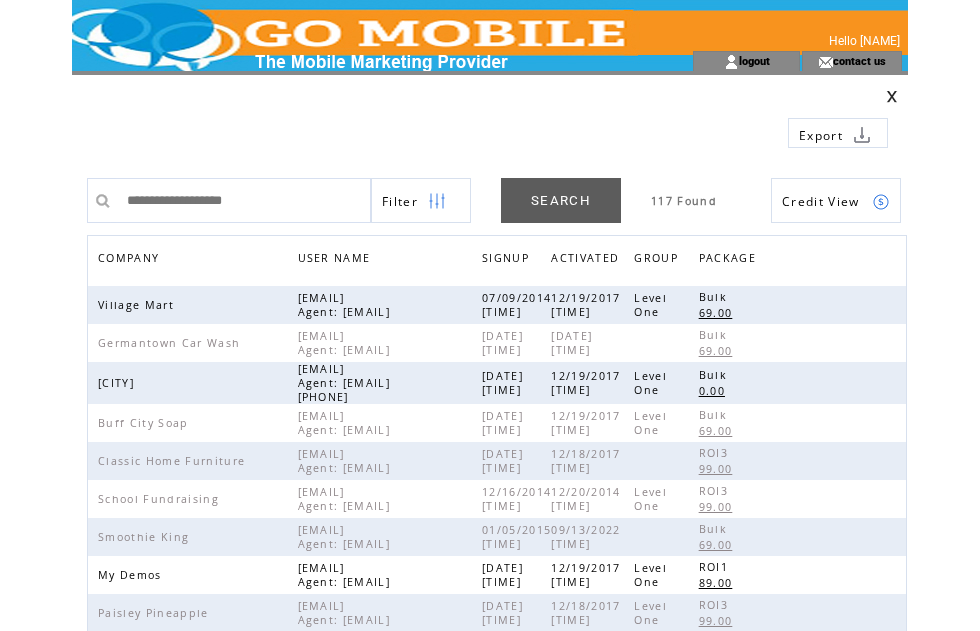 scroll, scrollTop: 0, scrollLeft: 0, axis: both 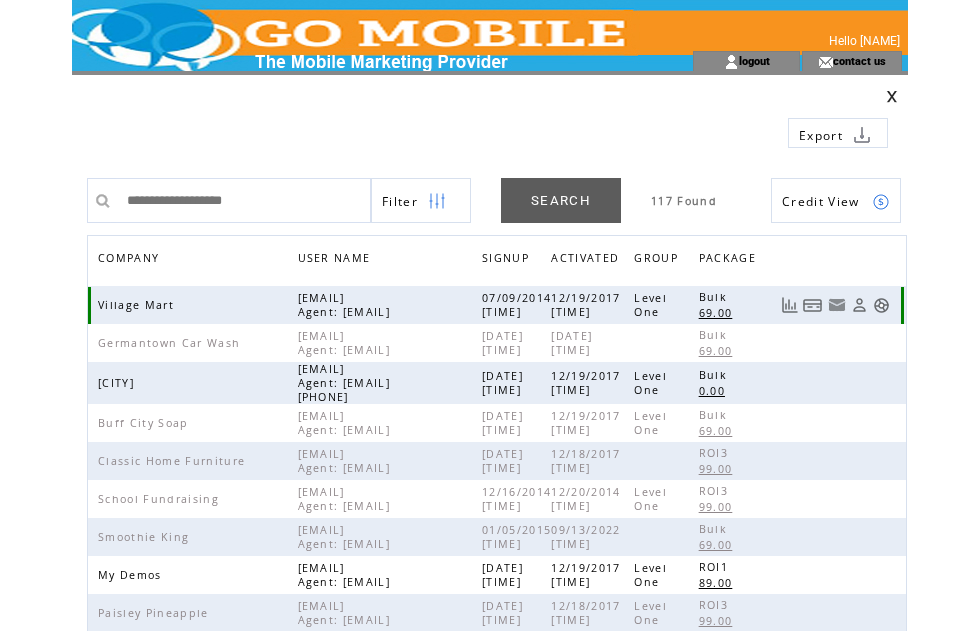 click at bounding box center (836, 305) 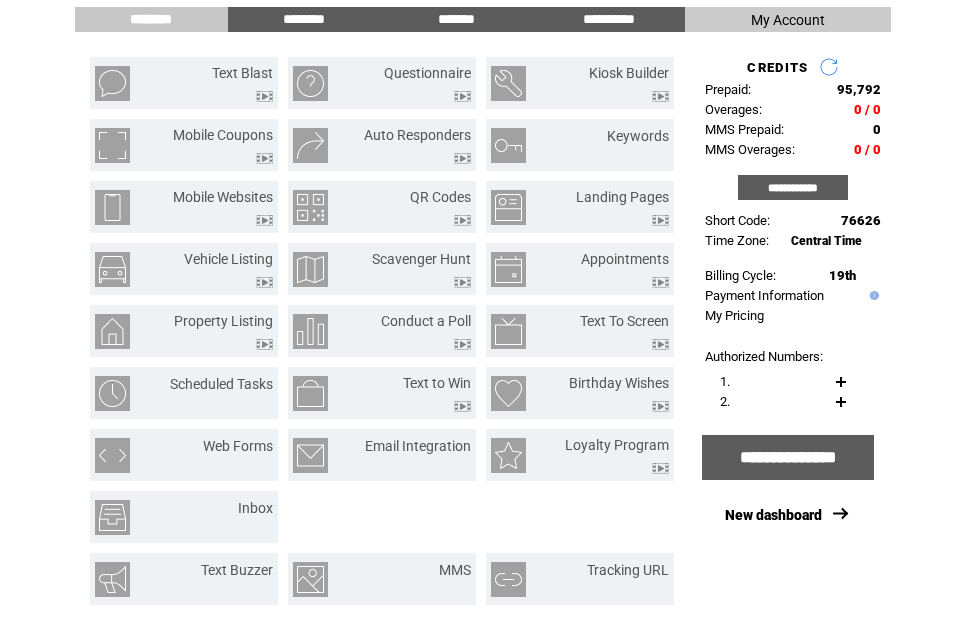 scroll, scrollTop: 0, scrollLeft: 0, axis: both 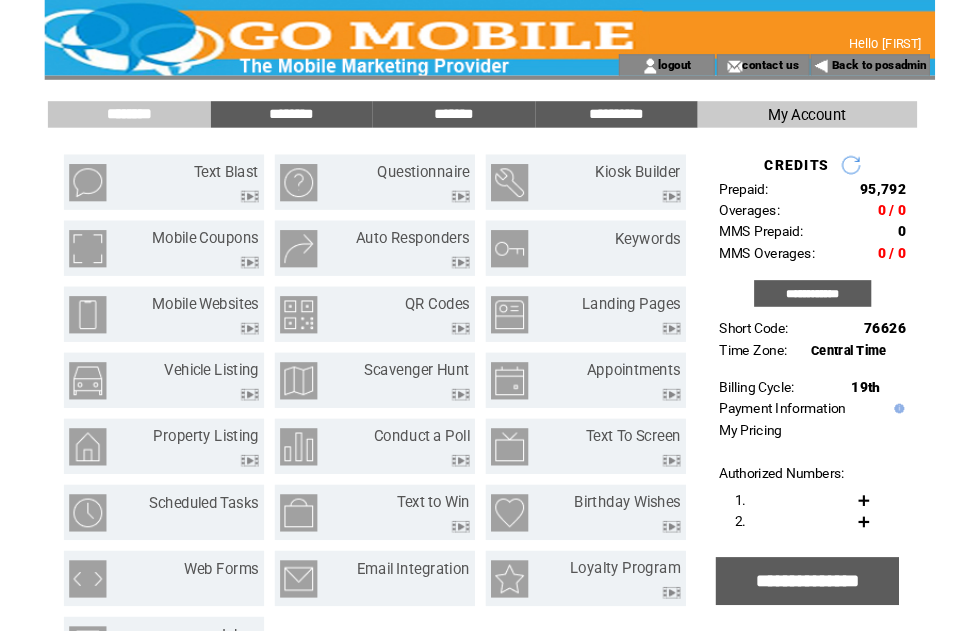 click on "Back to posadmin" at bounding box center (855, 61) 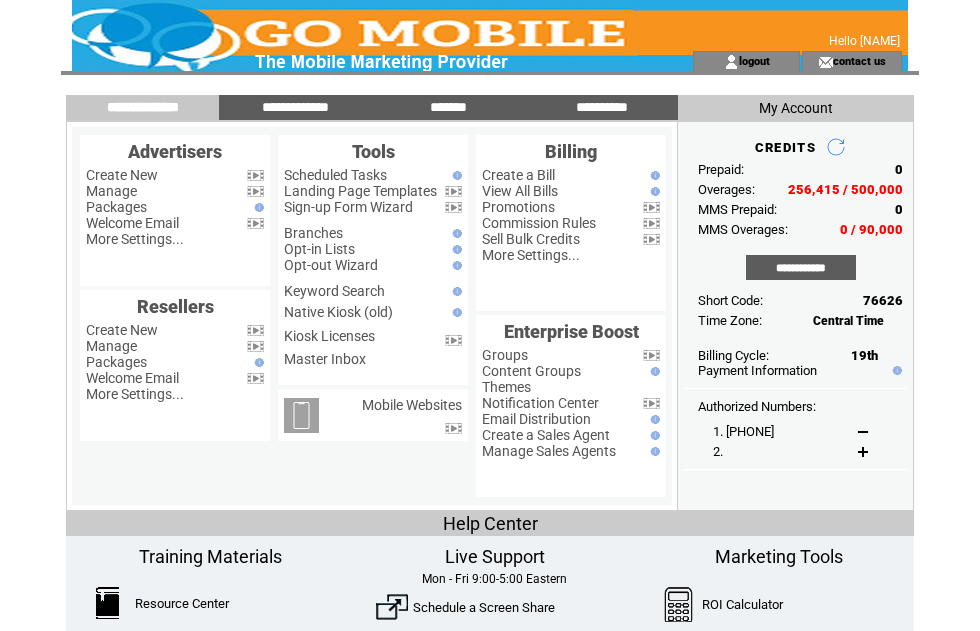 scroll, scrollTop: 83, scrollLeft: -4, axis: both 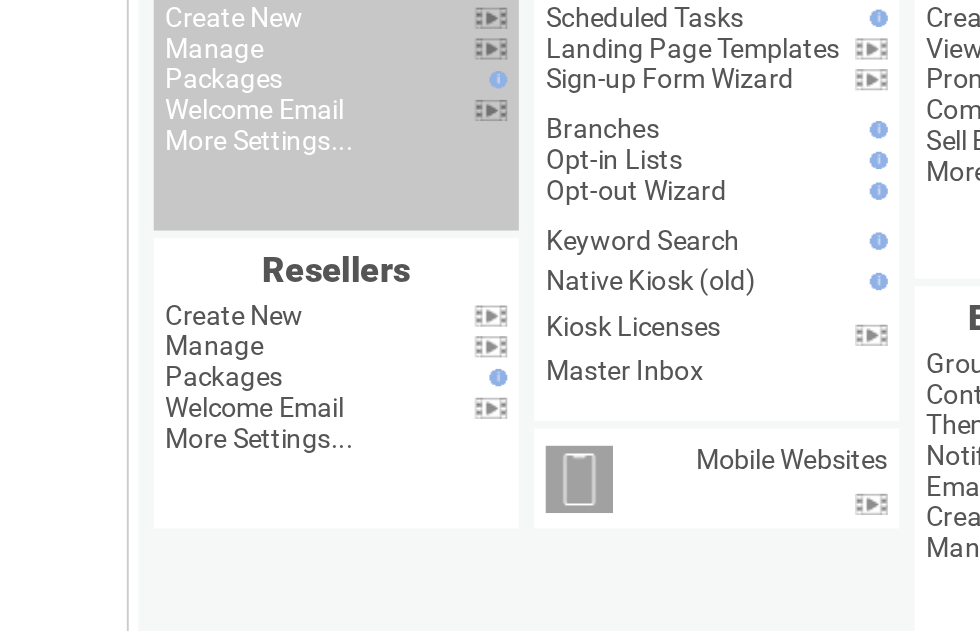 click on "Manage" at bounding box center (162, 108) 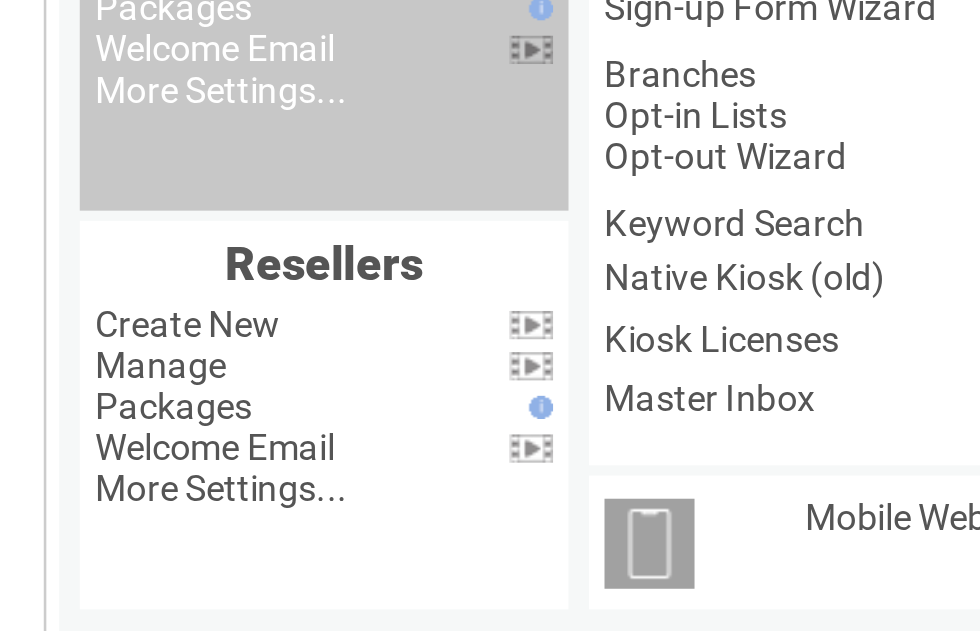 click on "Manage" at bounding box center (111, 108) 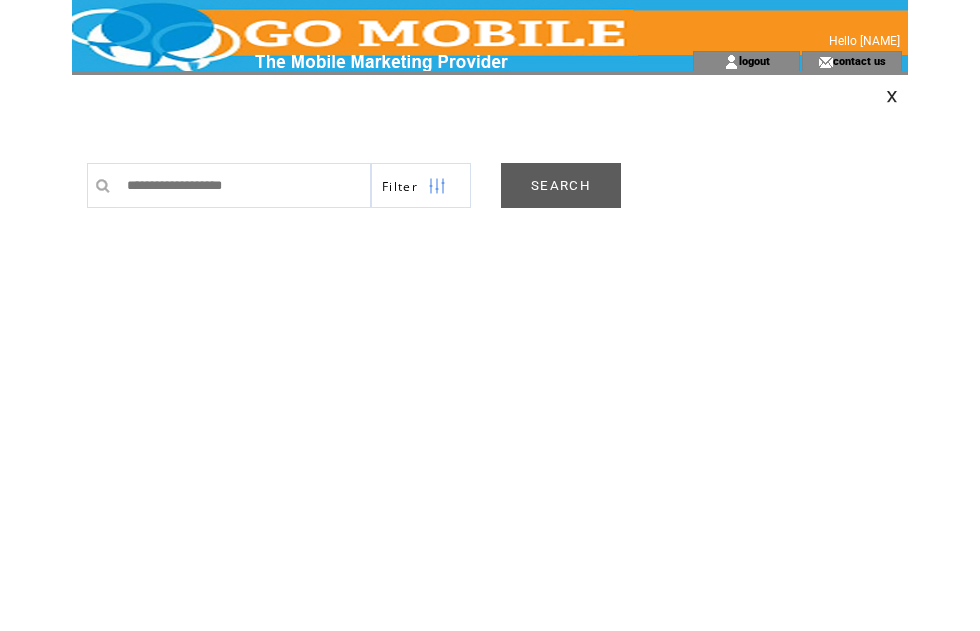 scroll, scrollTop: 0, scrollLeft: 0, axis: both 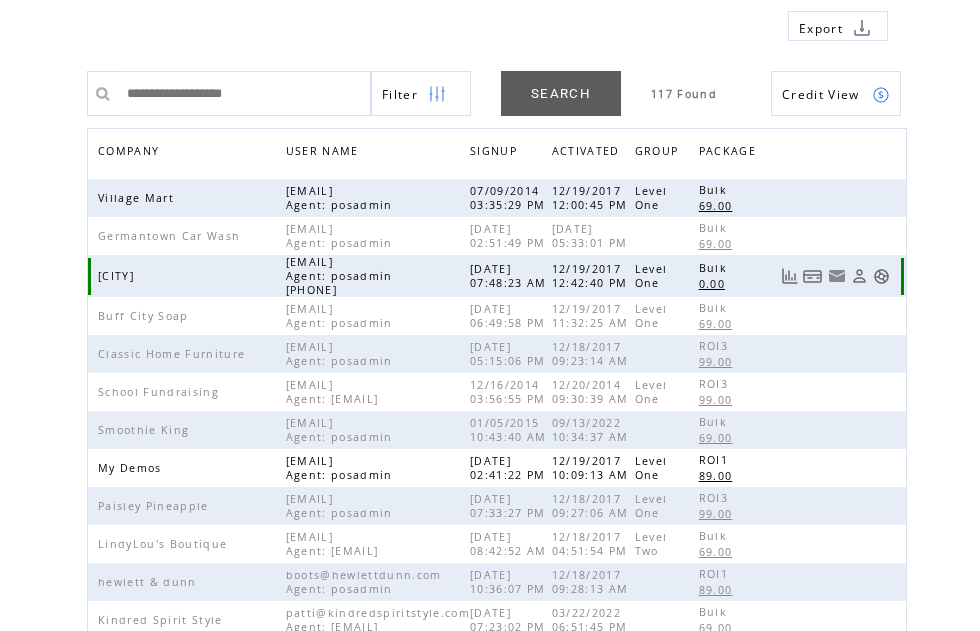 click at bounding box center (881, 276) 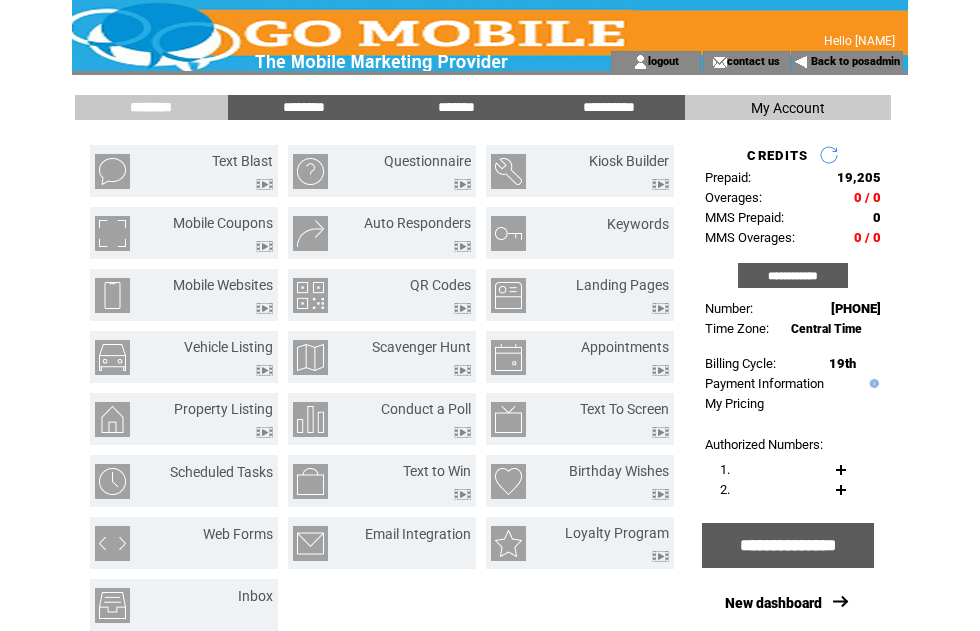 scroll, scrollTop: 0, scrollLeft: 0, axis: both 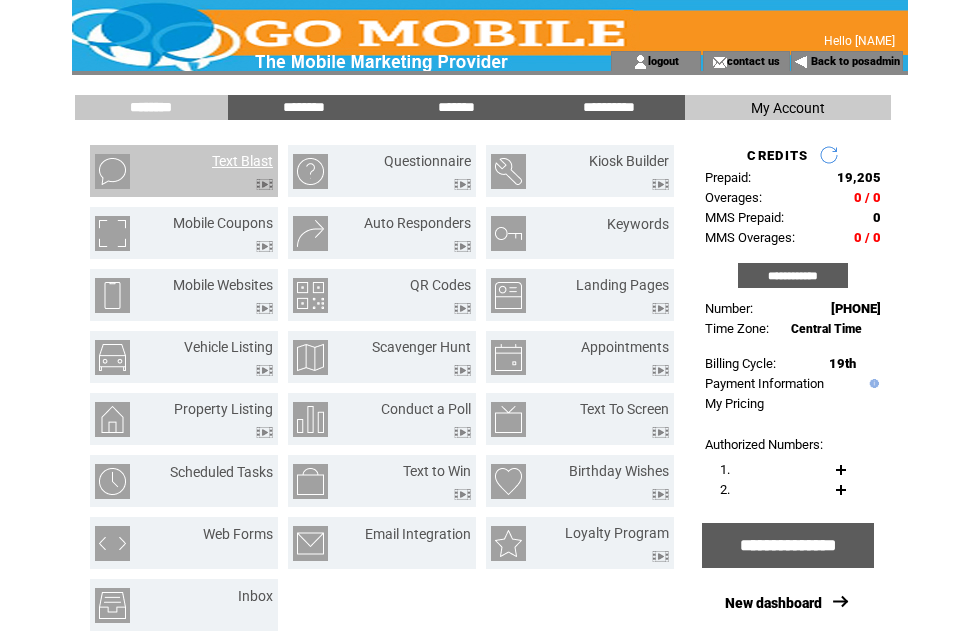 click on "Text Blast" at bounding box center (242, 161) 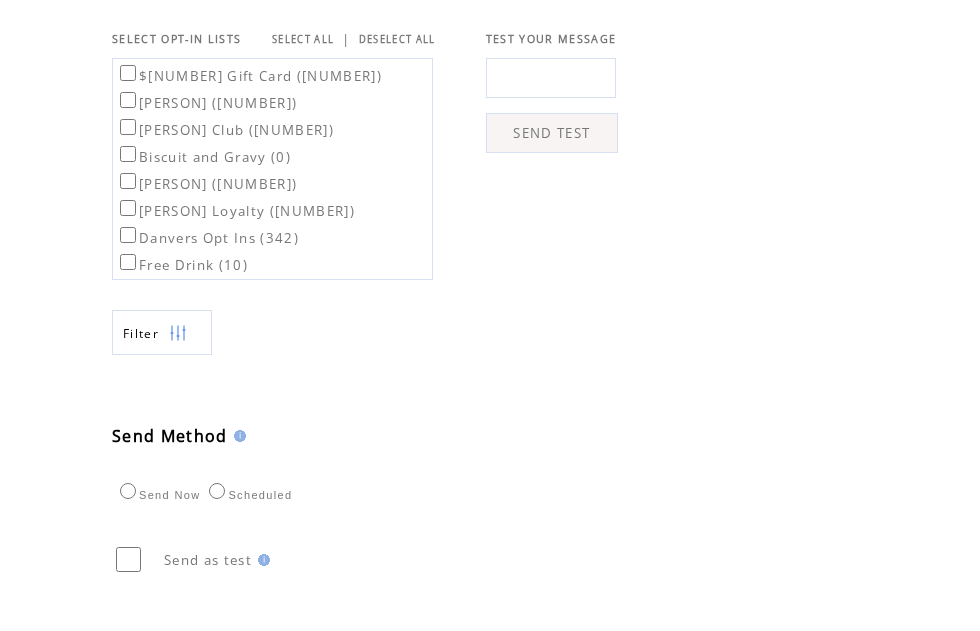 scroll, scrollTop: 680, scrollLeft: 0, axis: vertical 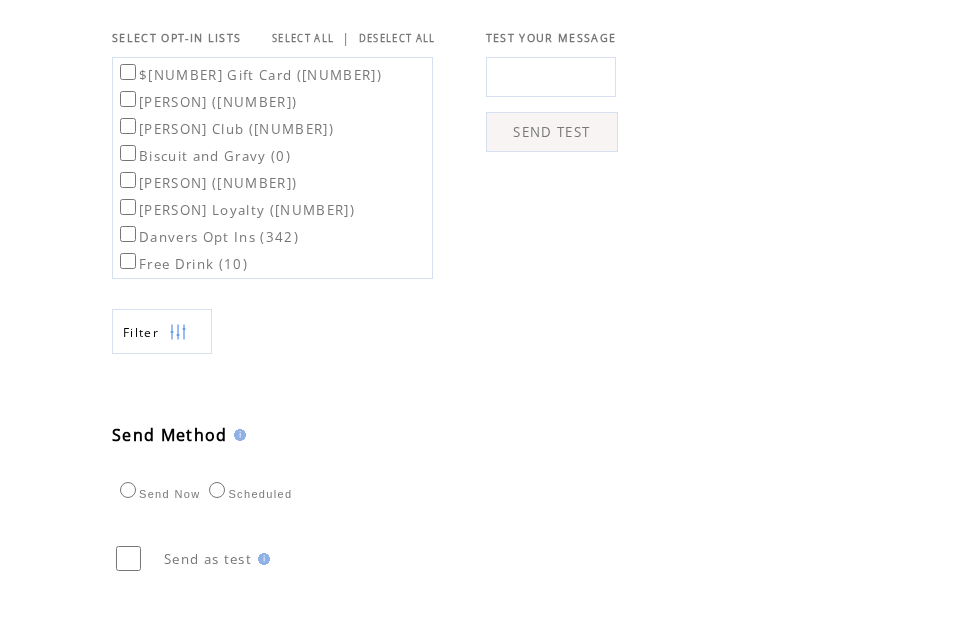 click on "SELECT ALL" at bounding box center (303, 38) 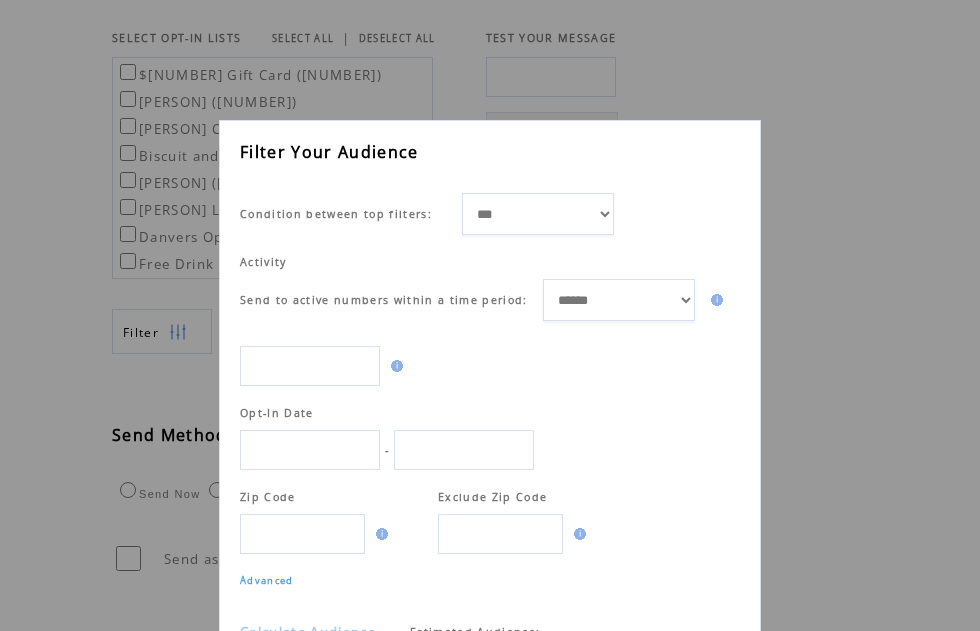 scroll, scrollTop: 1, scrollLeft: 0, axis: vertical 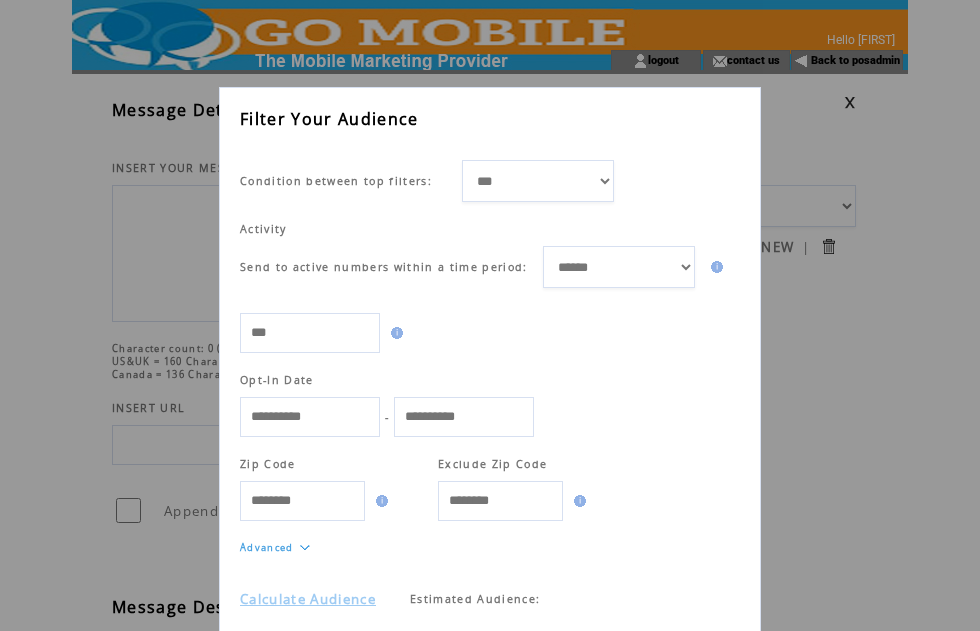 click on "Calculate Audience" at bounding box center (308, 599) 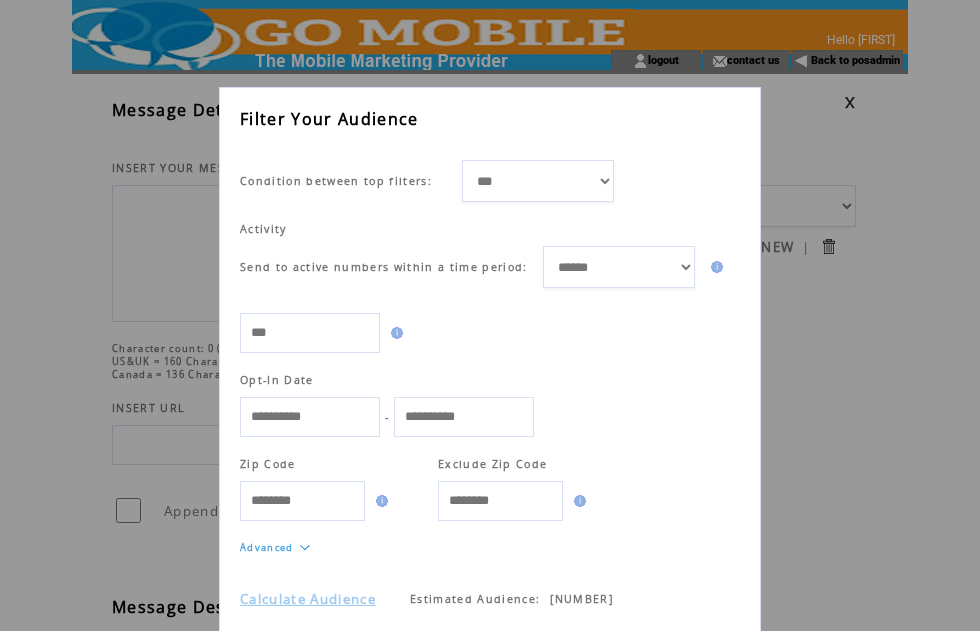 click on "Cancel" at bounding box center [661, 662] 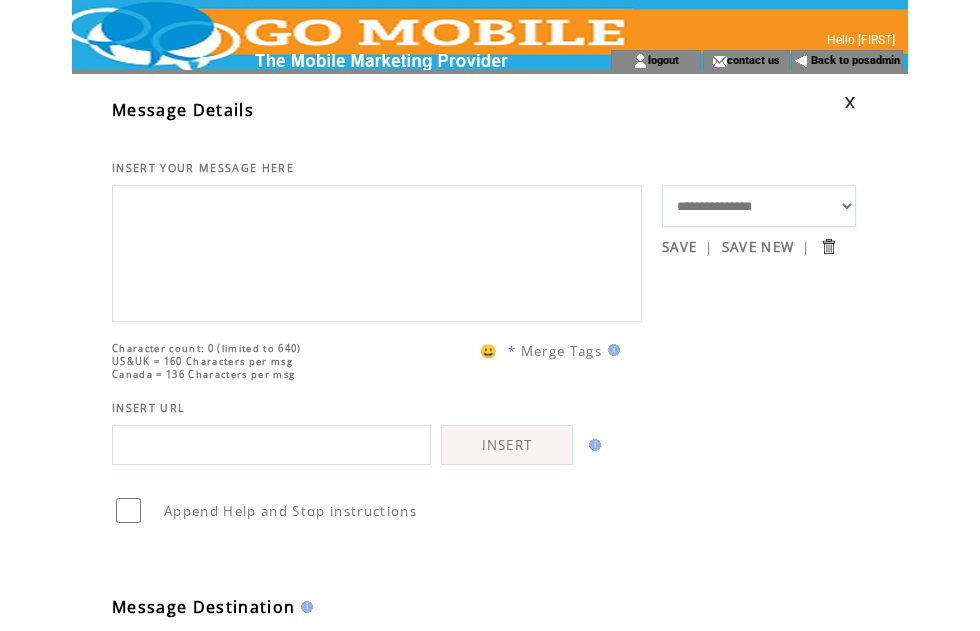 click on "**********" at bounding box center [510, 728] 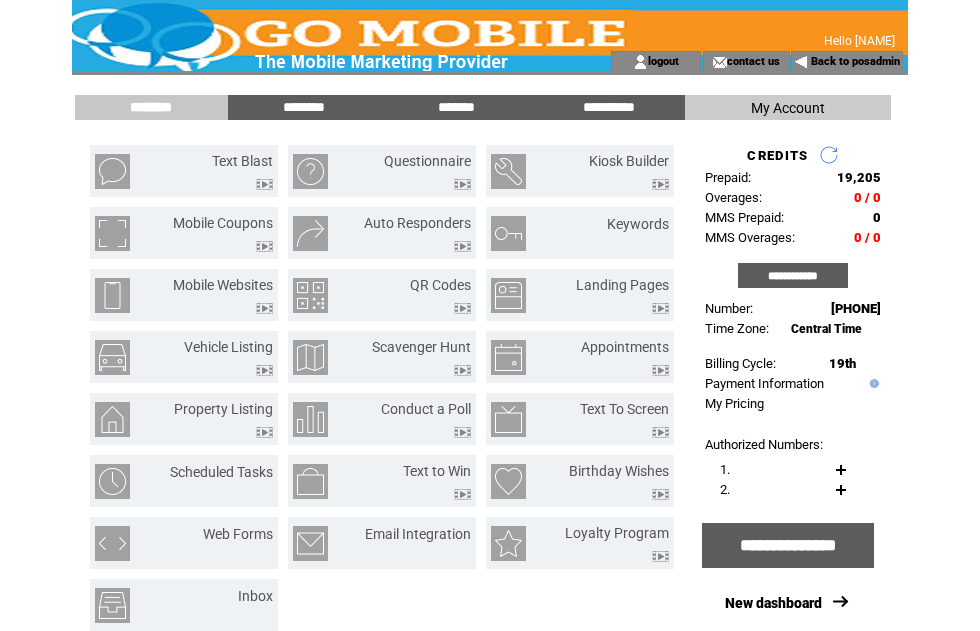 scroll, scrollTop: 0, scrollLeft: 0, axis: both 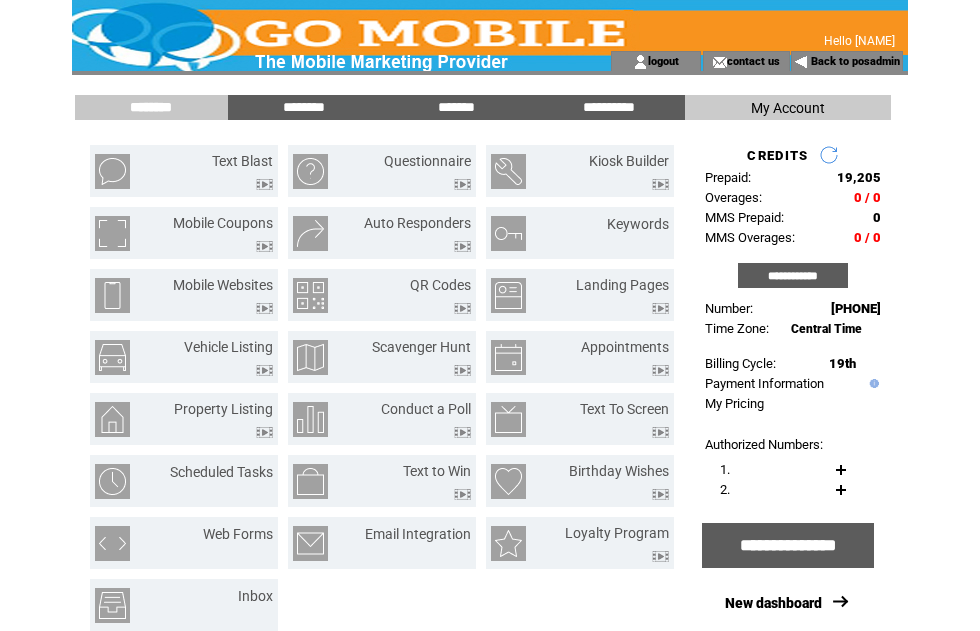 click on "*******" at bounding box center (456, 107) 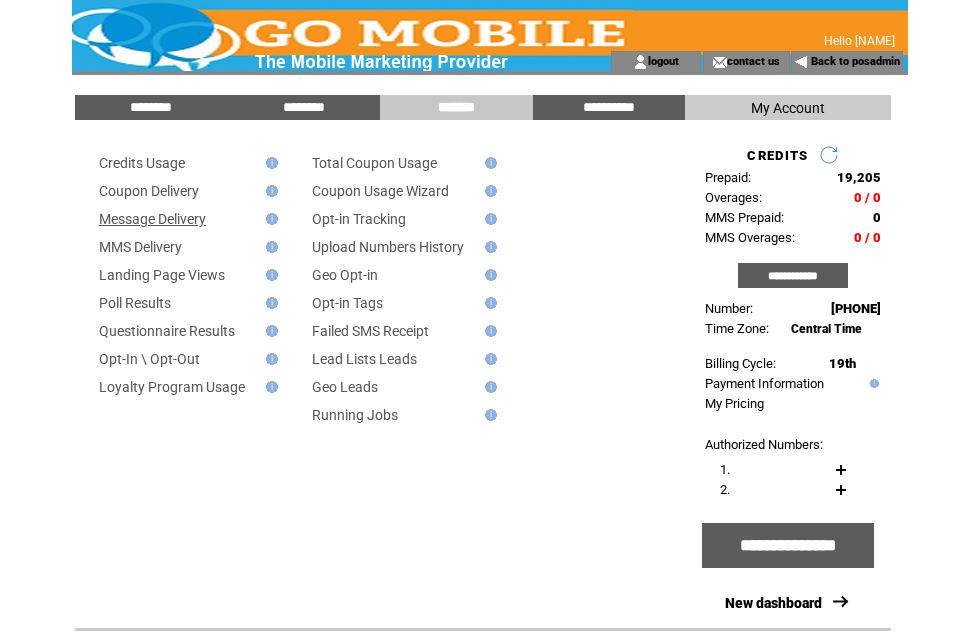 click on "Message Delivery" at bounding box center [152, 219] 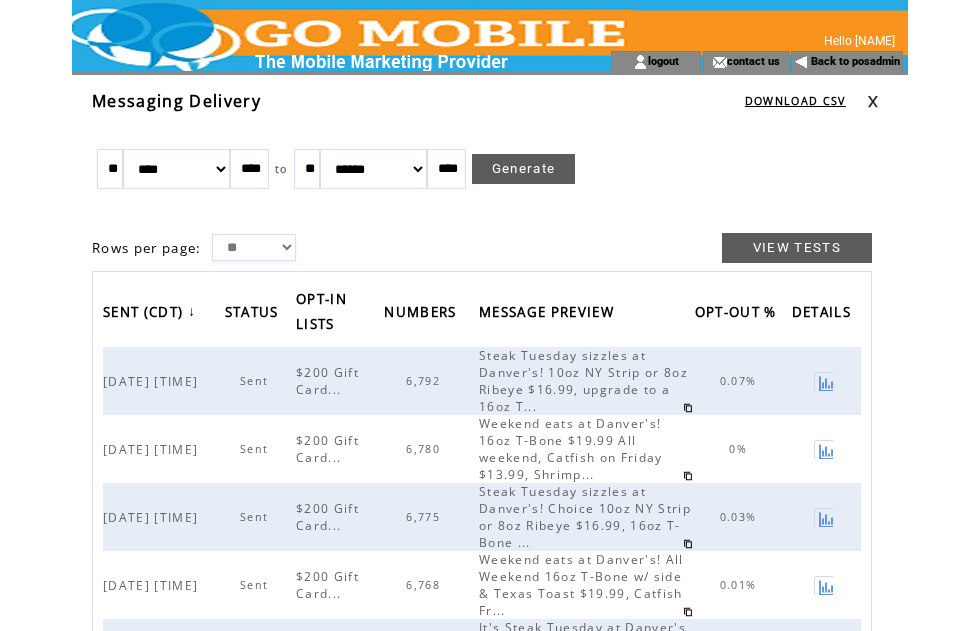 scroll, scrollTop: 0, scrollLeft: 0, axis: both 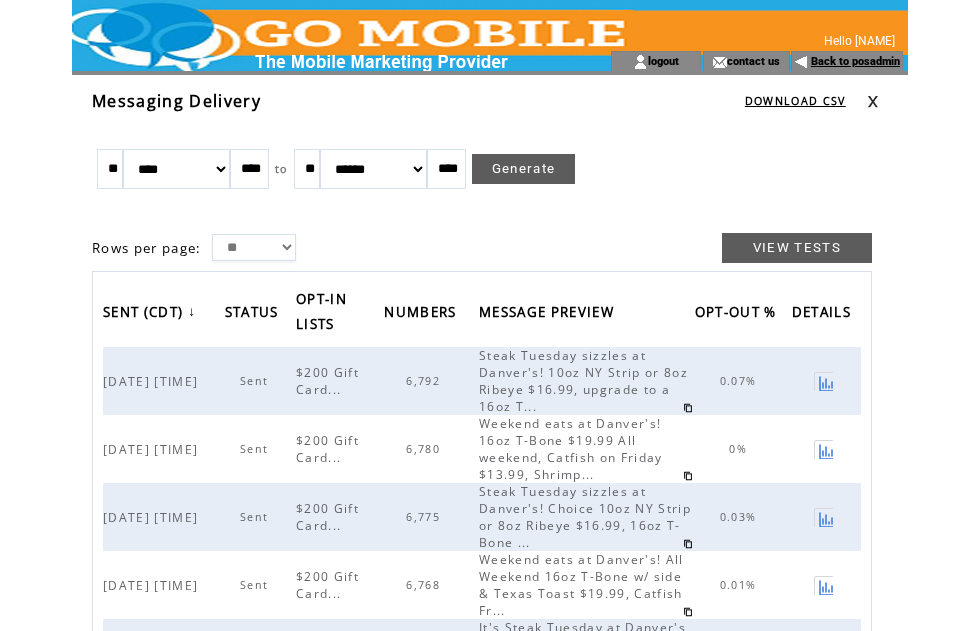 click on "Back to posadmin" at bounding box center (855, 61) 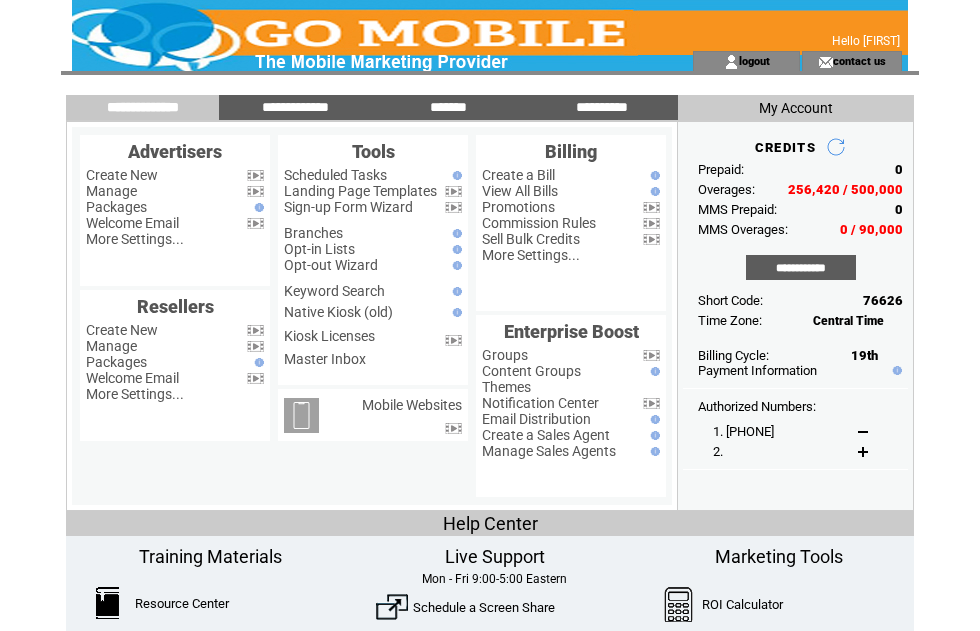 scroll, scrollTop: 0, scrollLeft: 0, axis: both 